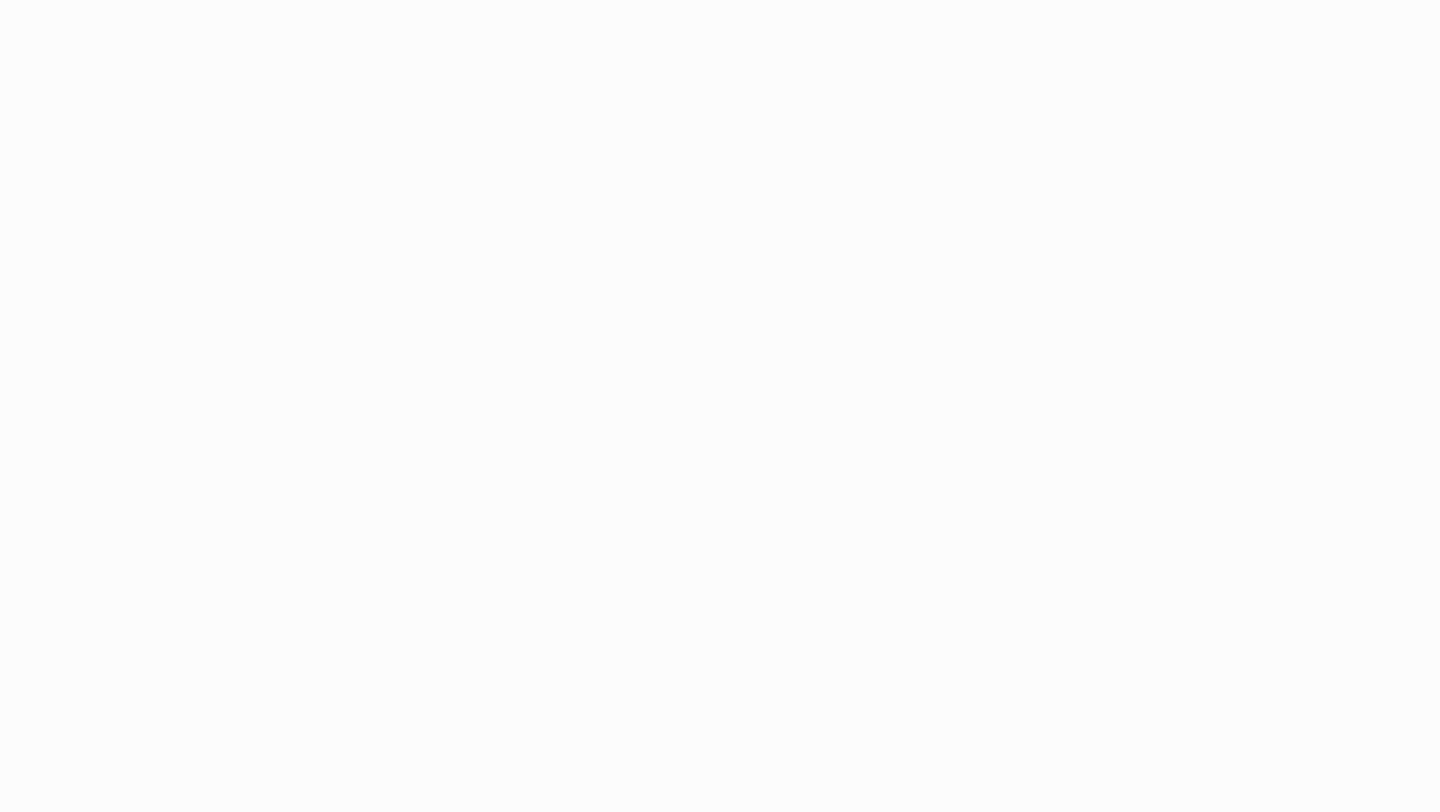 scroll, scrollTop: 0, scrollLeft: 0, axis: both 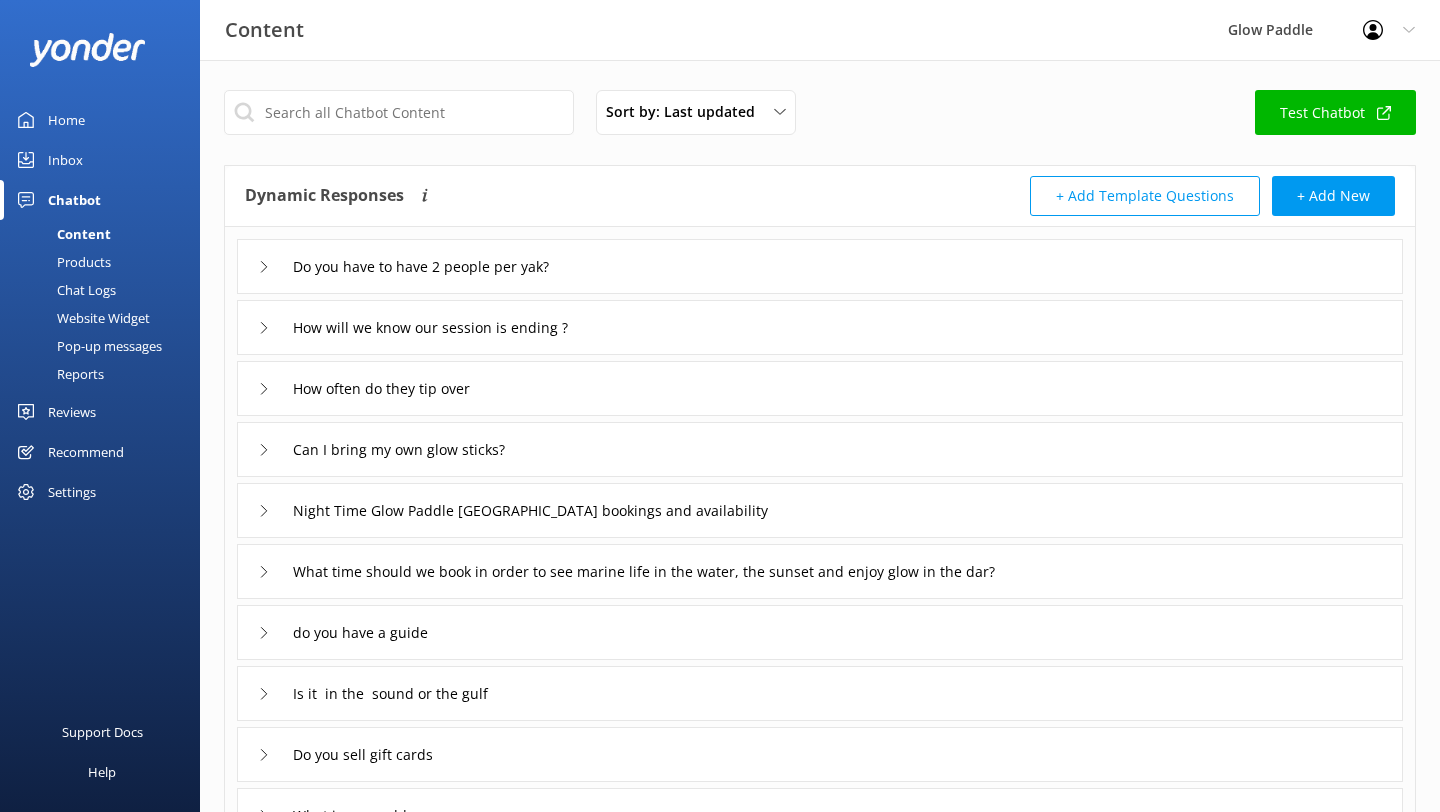 click on "Reviews" at bounding box center [72, 412] 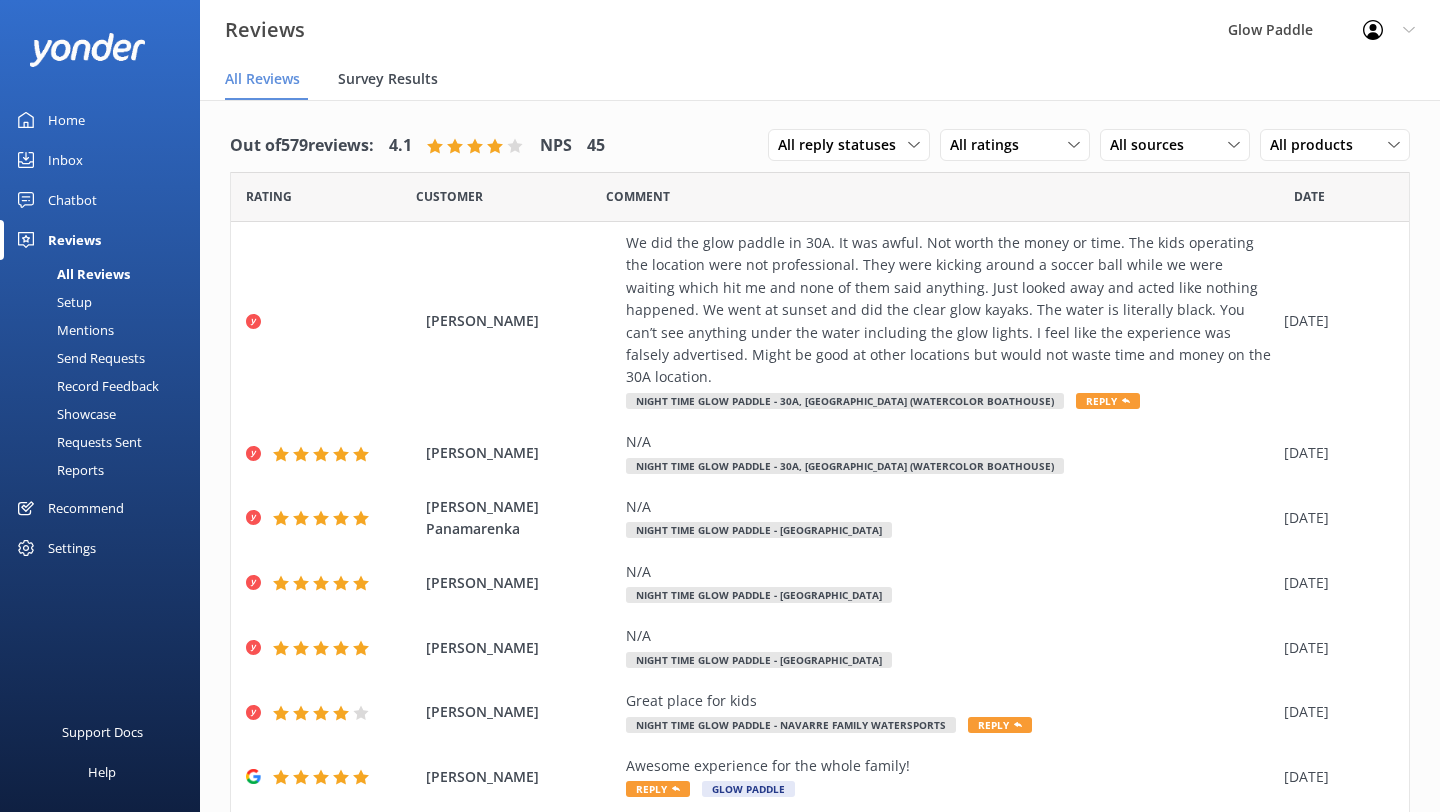 click on "Survey Results" at bounding box center (392, 80) 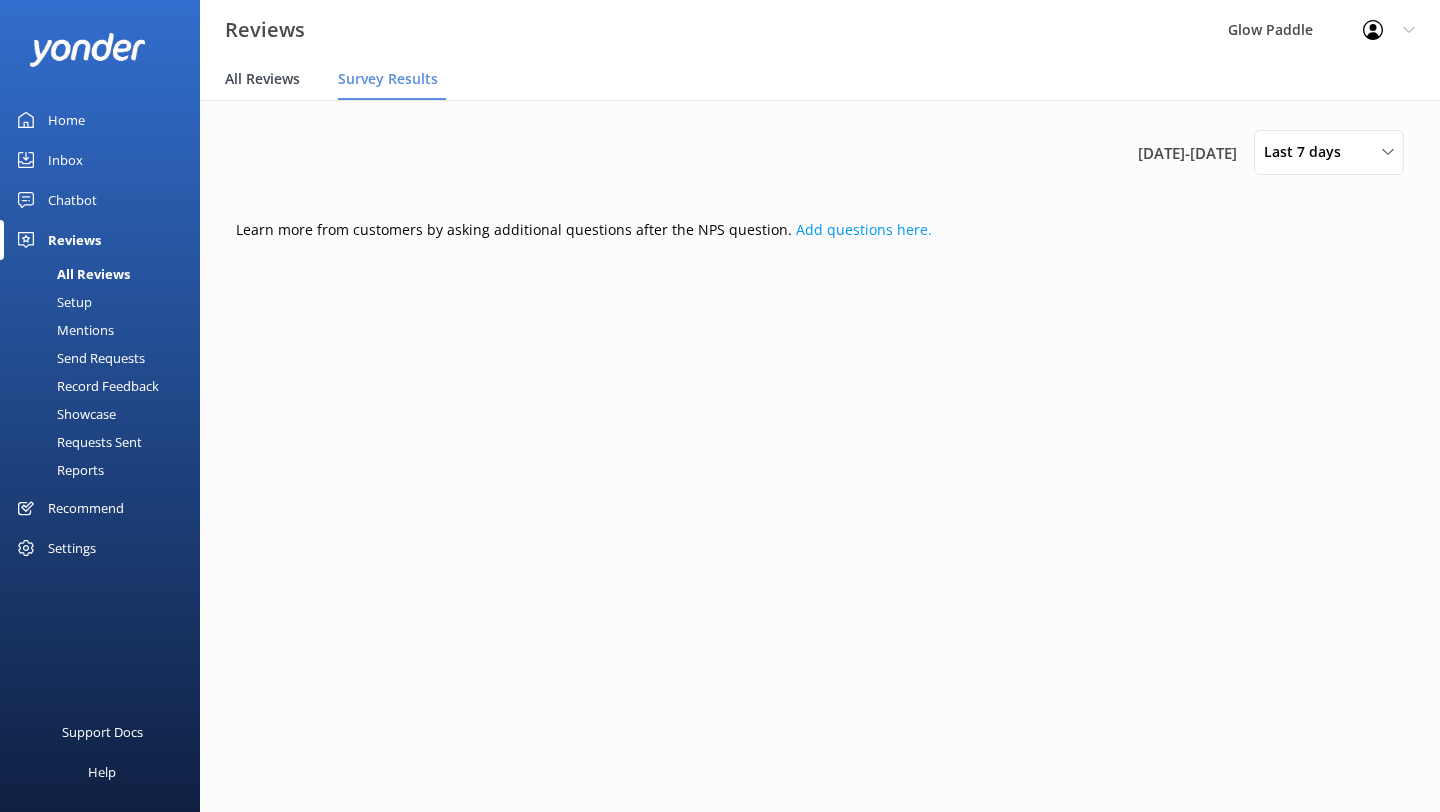 click on "All Reviews" at bounding box center [262, 79] 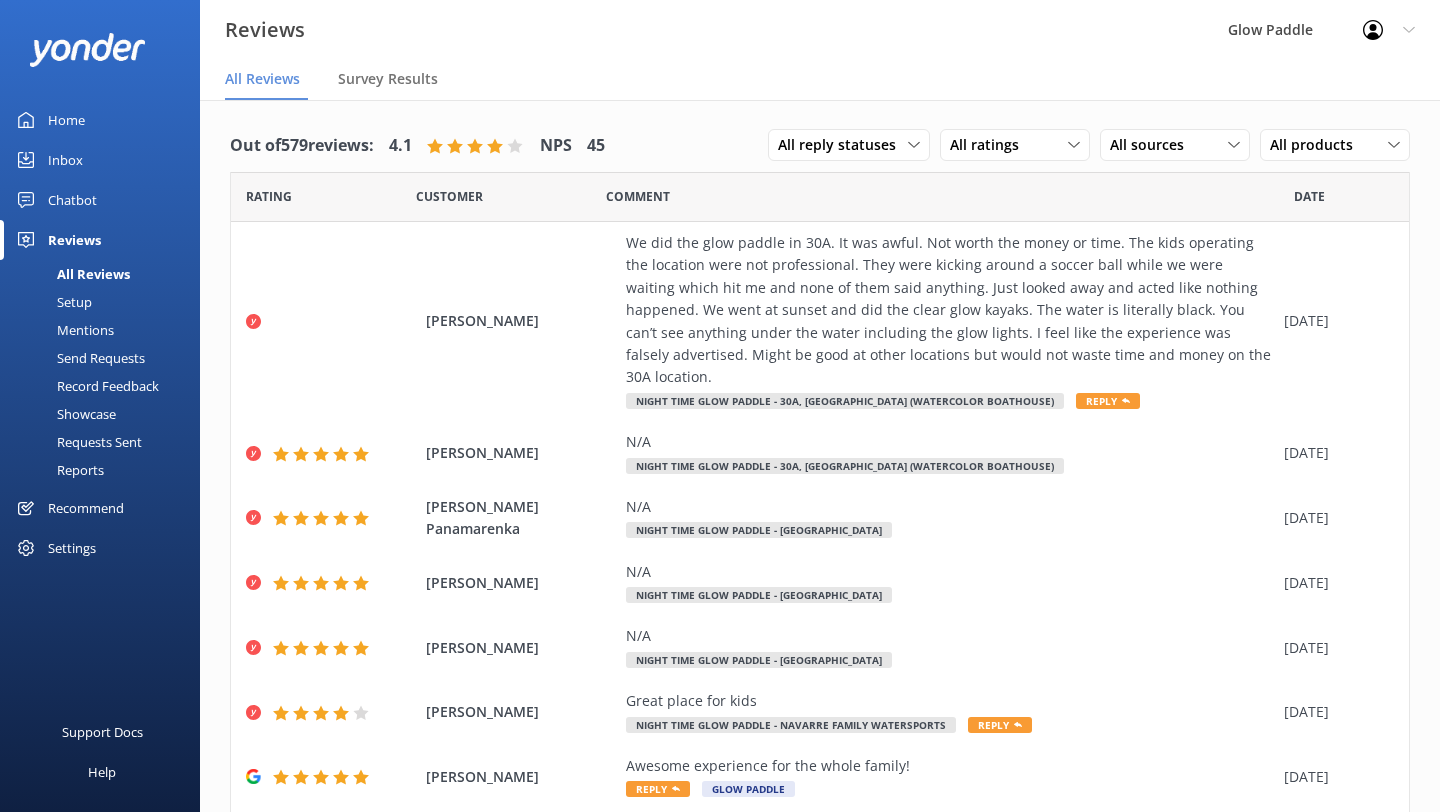 click on "Mentions" at bounding box center (63, 330) 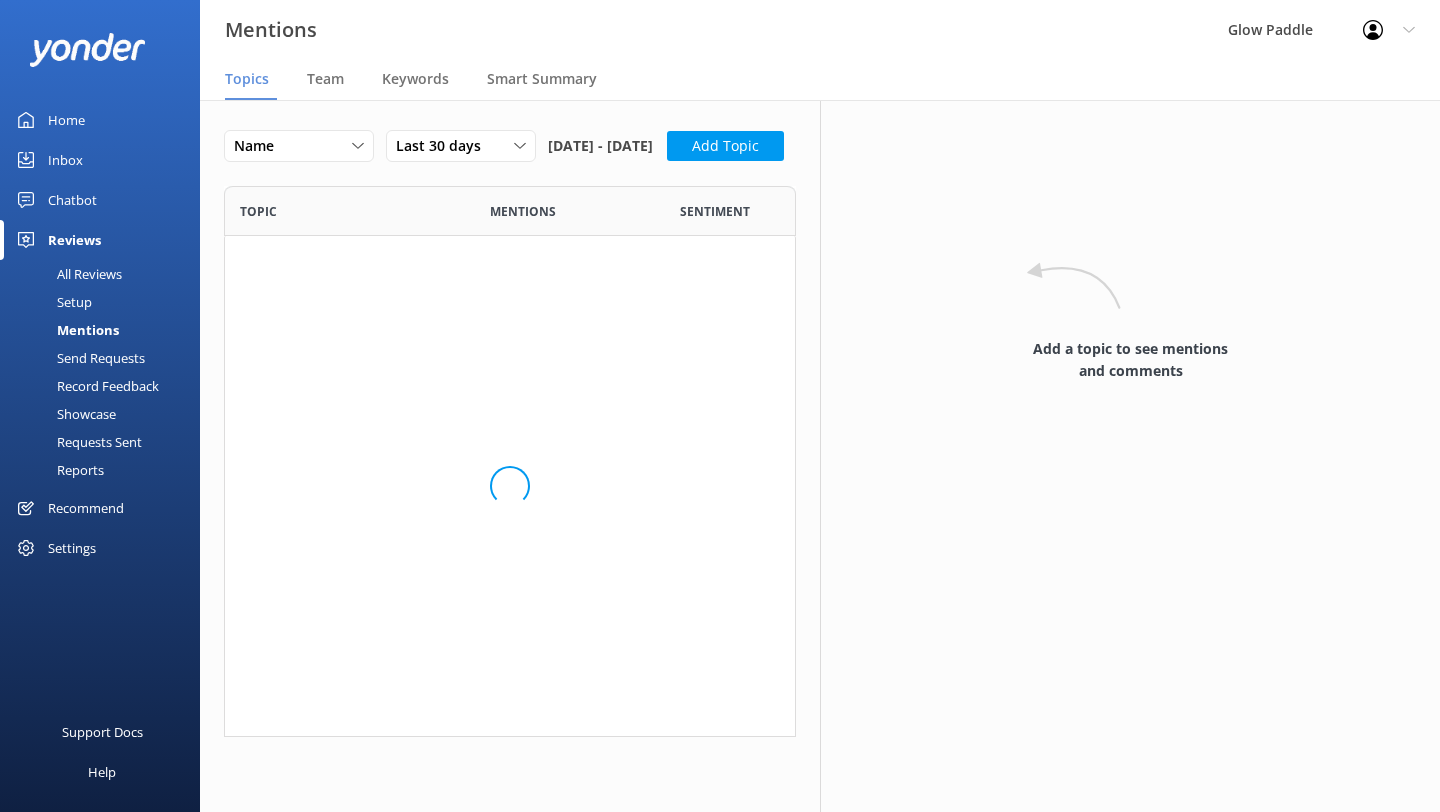 scroll, scrollTop: 1, scrollLeft: 1, axis: both 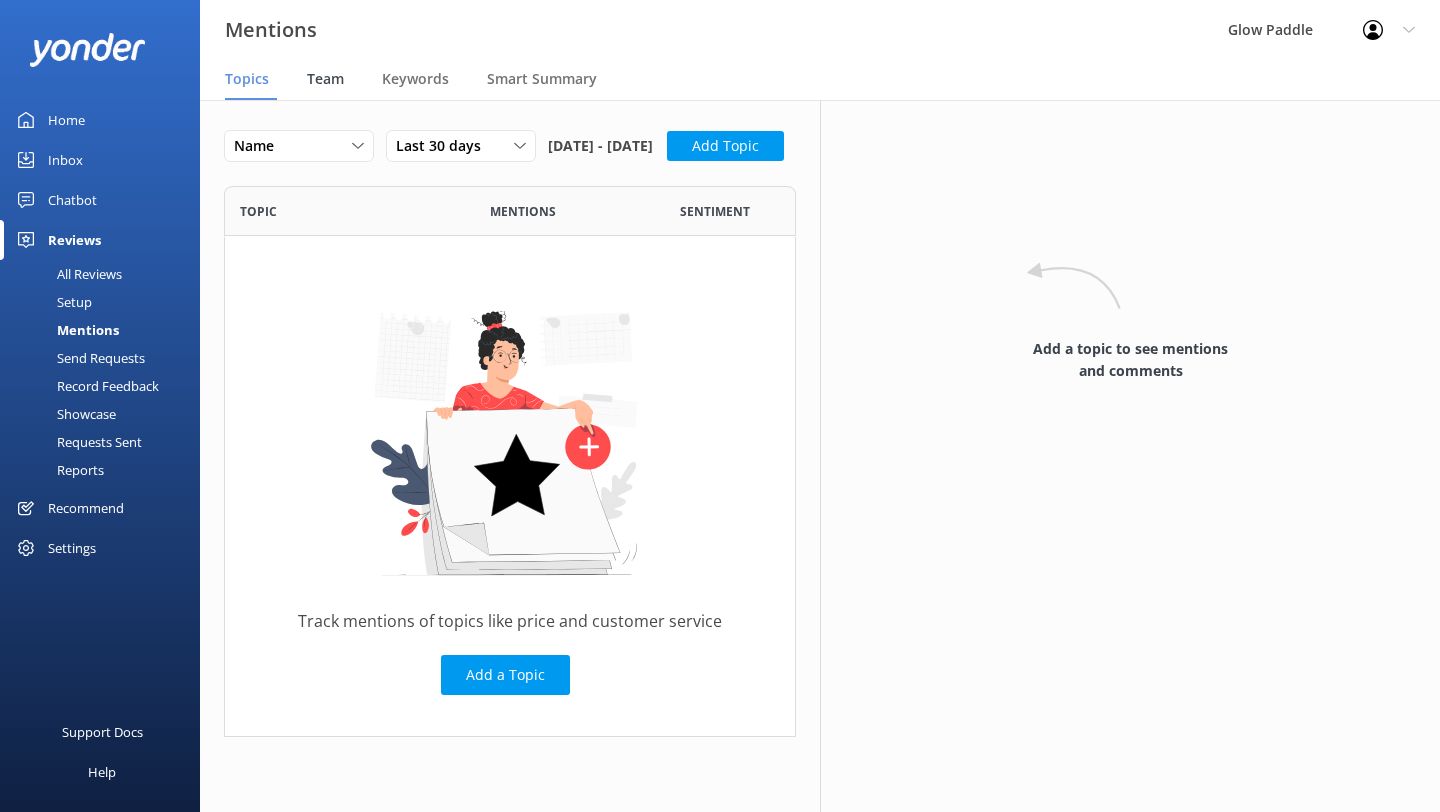 click on "Team" at bounding box center [325, 79] 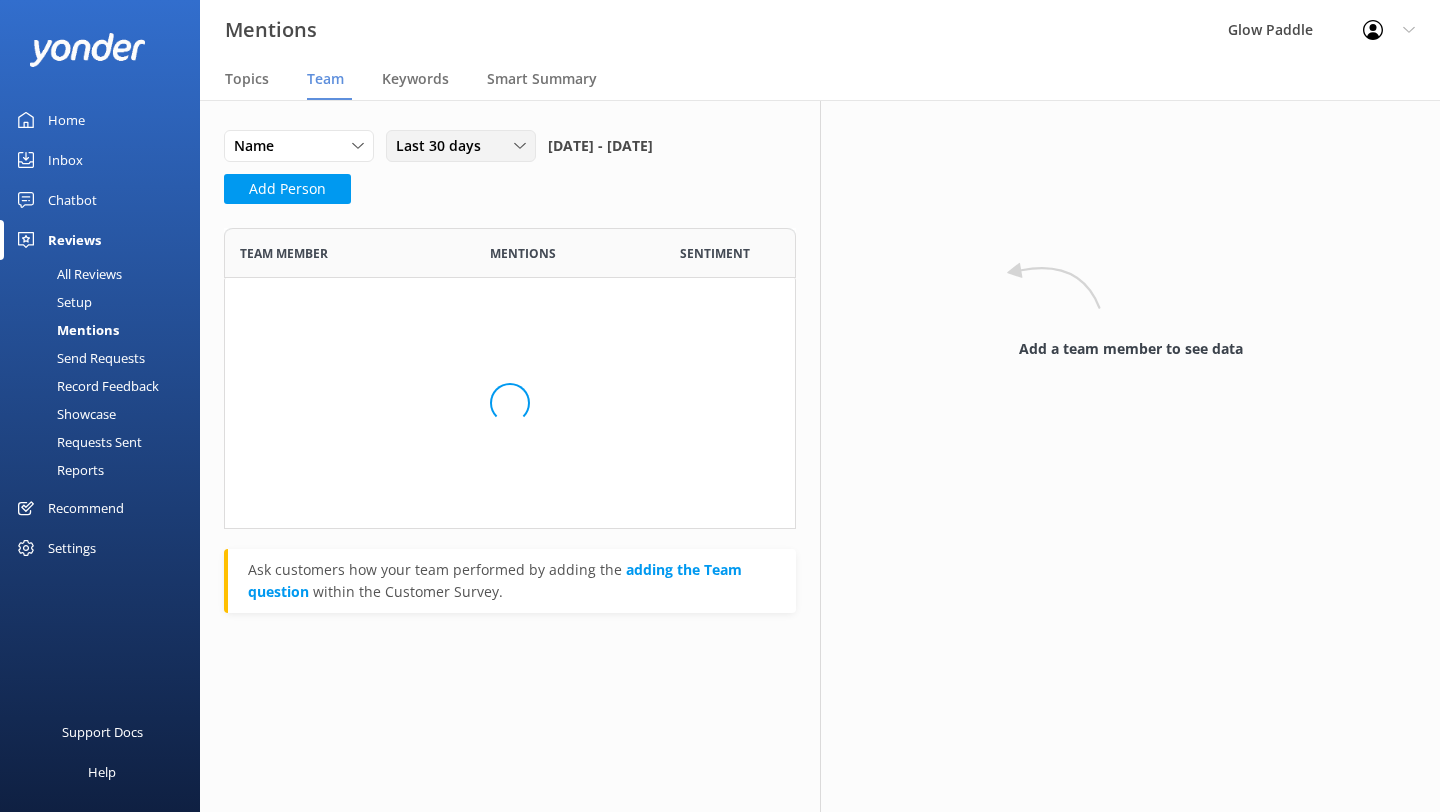 scroll, scrollTop: 1, scrollLeft: 1, axis: both 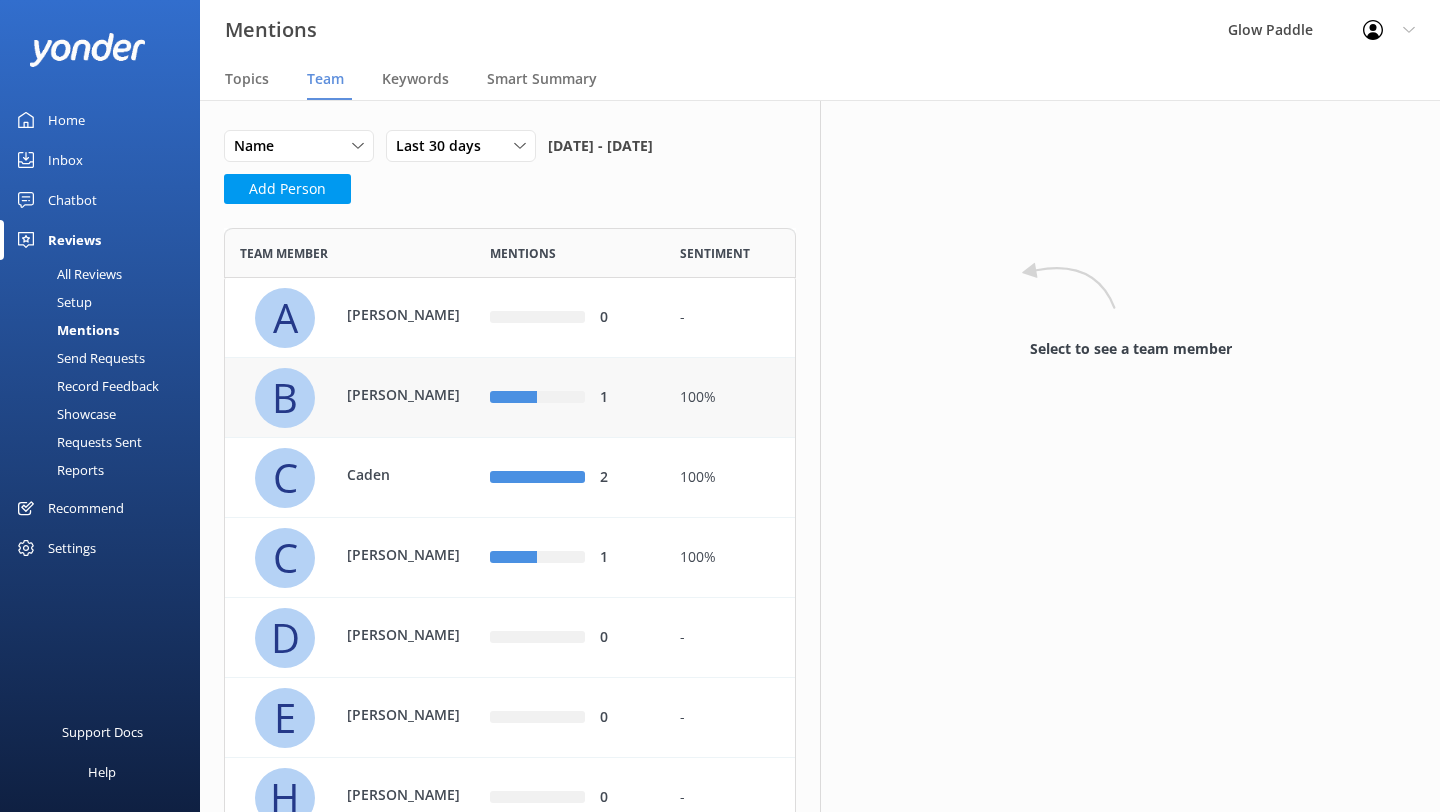 click at bounding box center (513, 398) 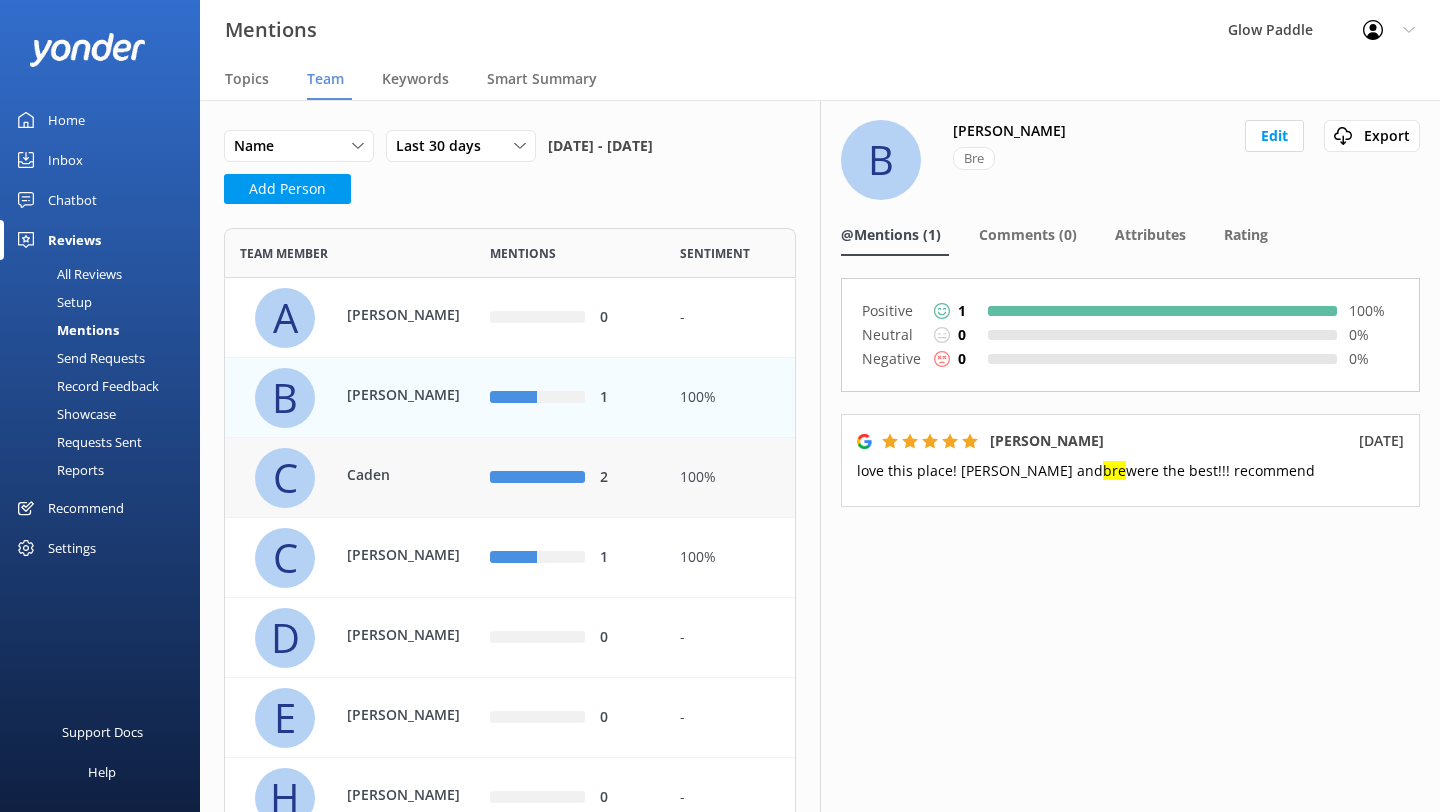 click on "2" at bounding box center (570, 478) 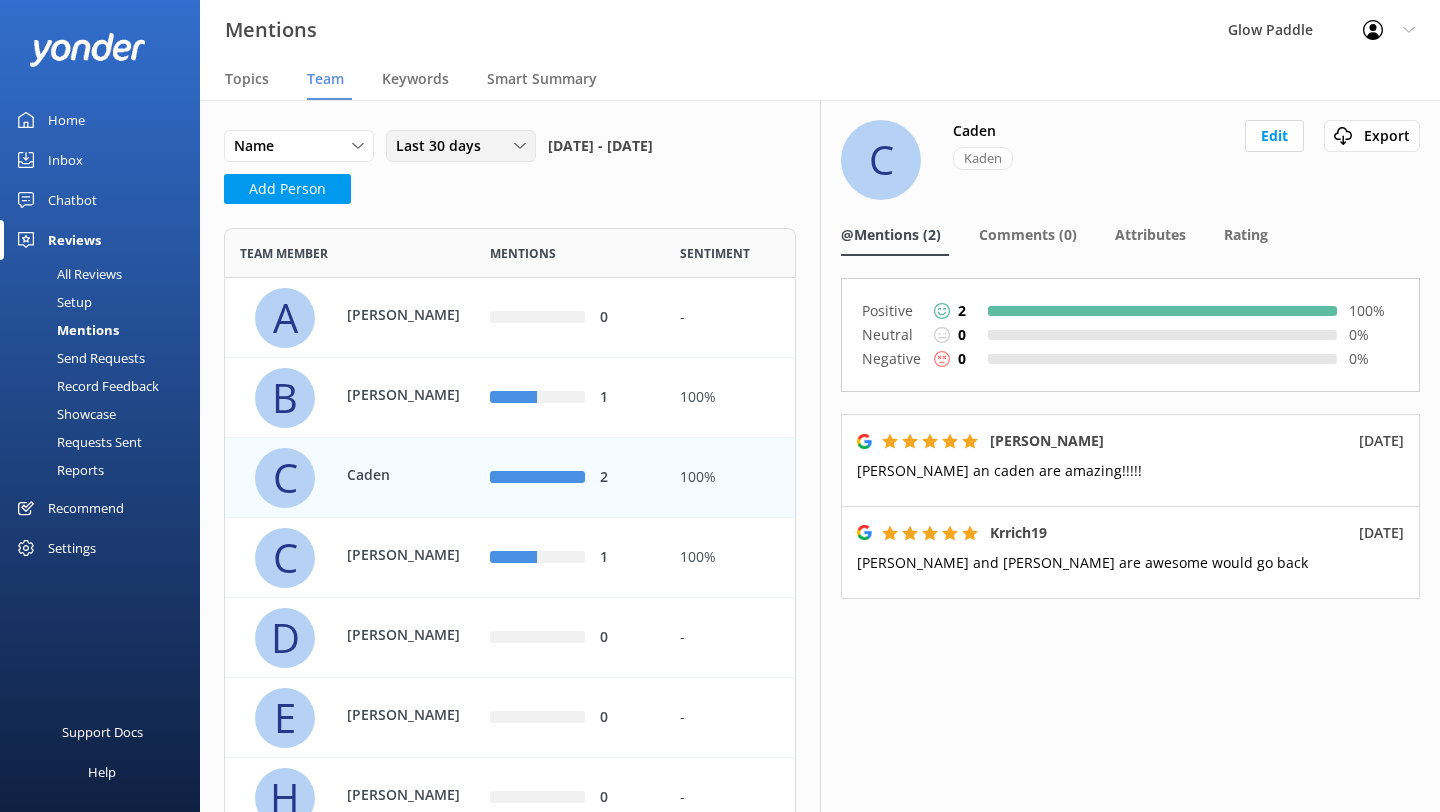 click on "Last 30 days" at bounding box center (444, 146) 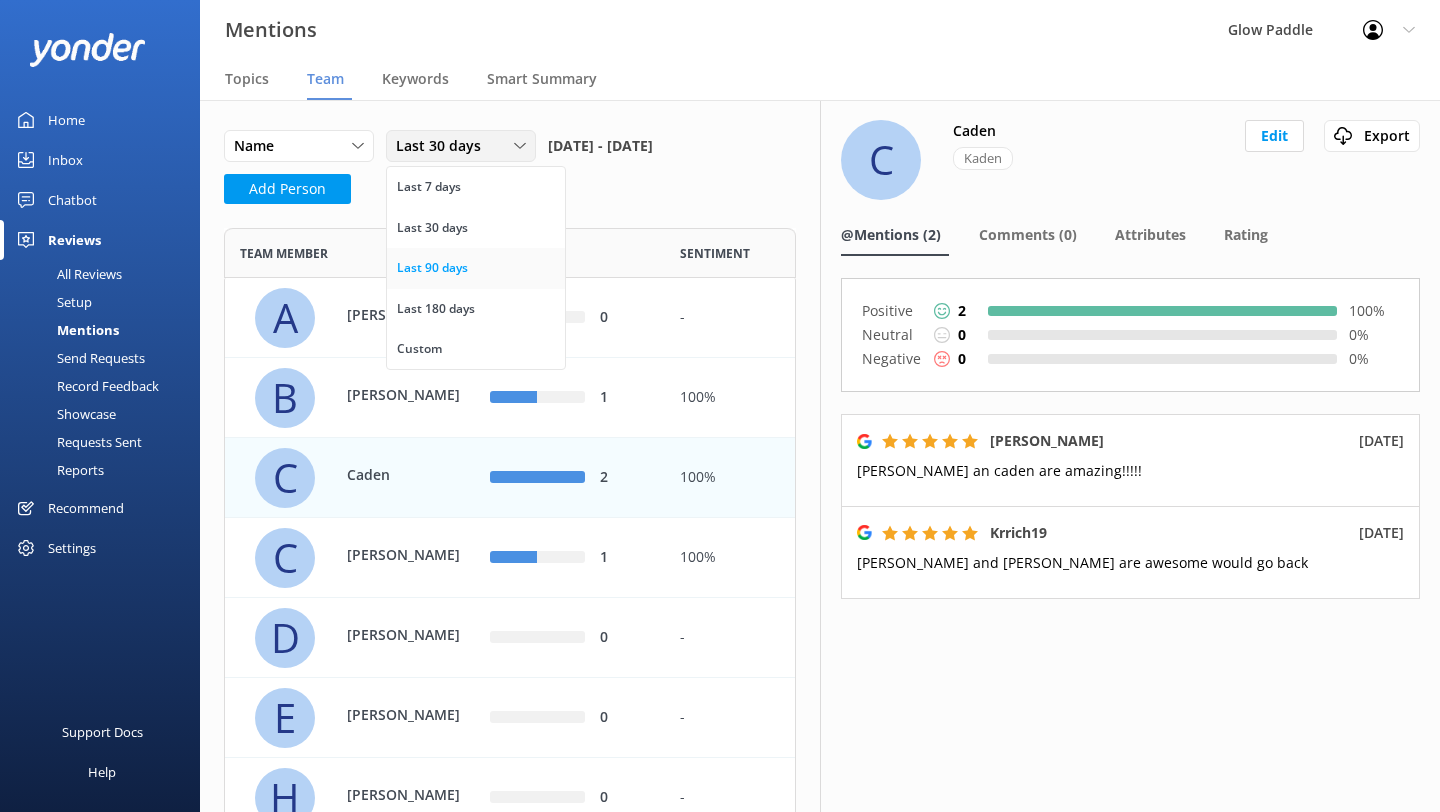 click on "Last 90 days" at bounding box center [476, 268] 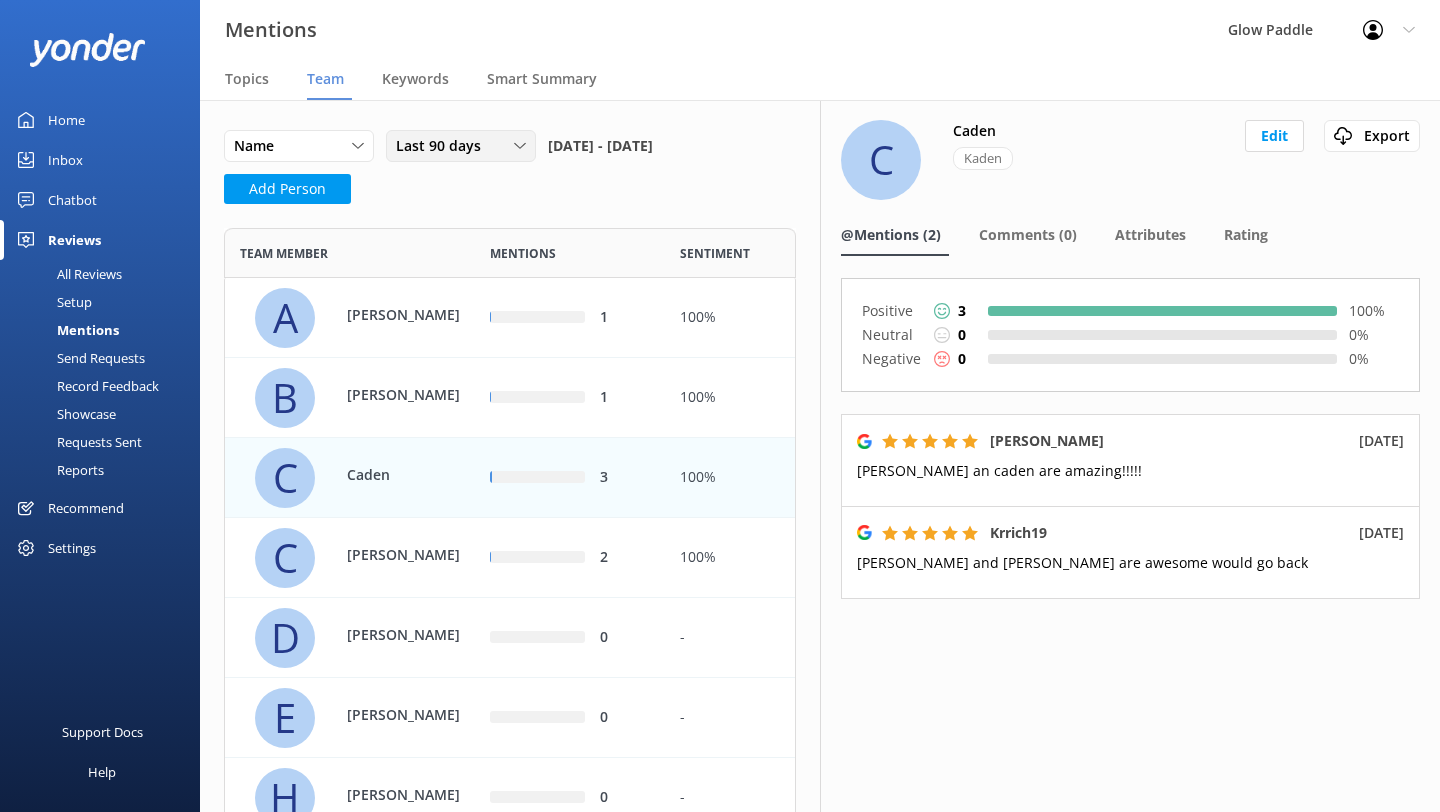 scroll, scrollTop: 1, scrollLeft: 1, axis: both 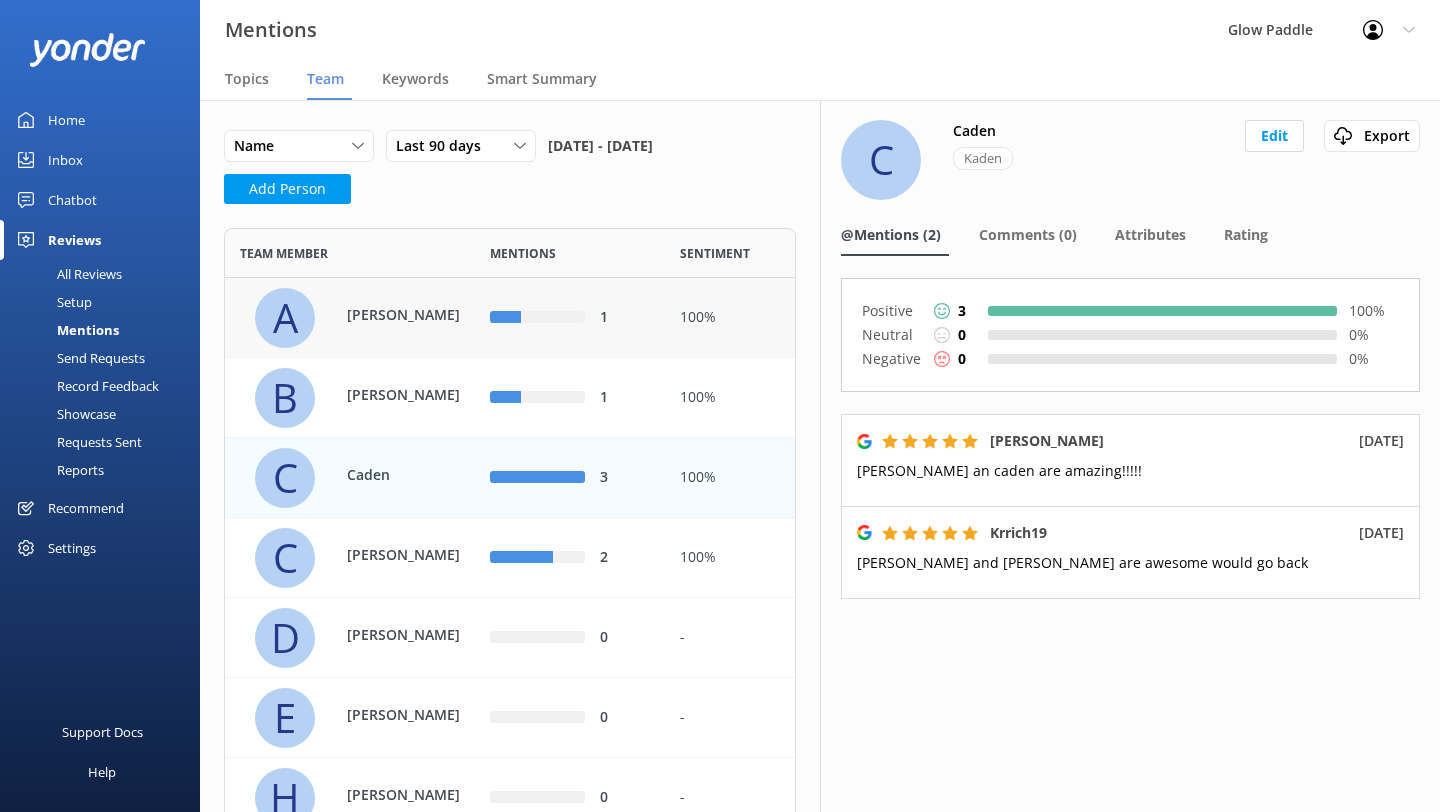click on "[PERSON_NAME]" at bounding box center [412, 315] 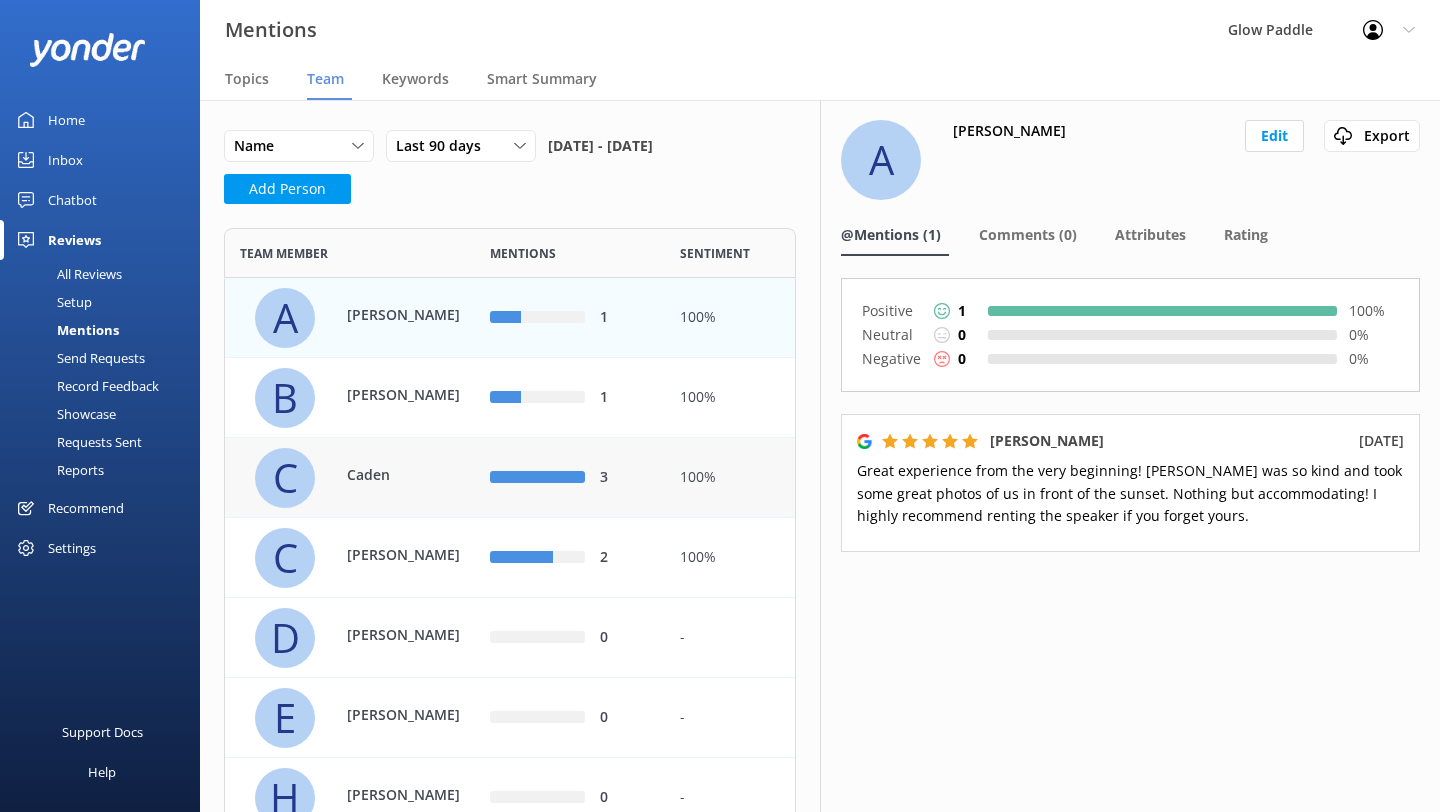 click on "100%" at bounding box center (730, 478) 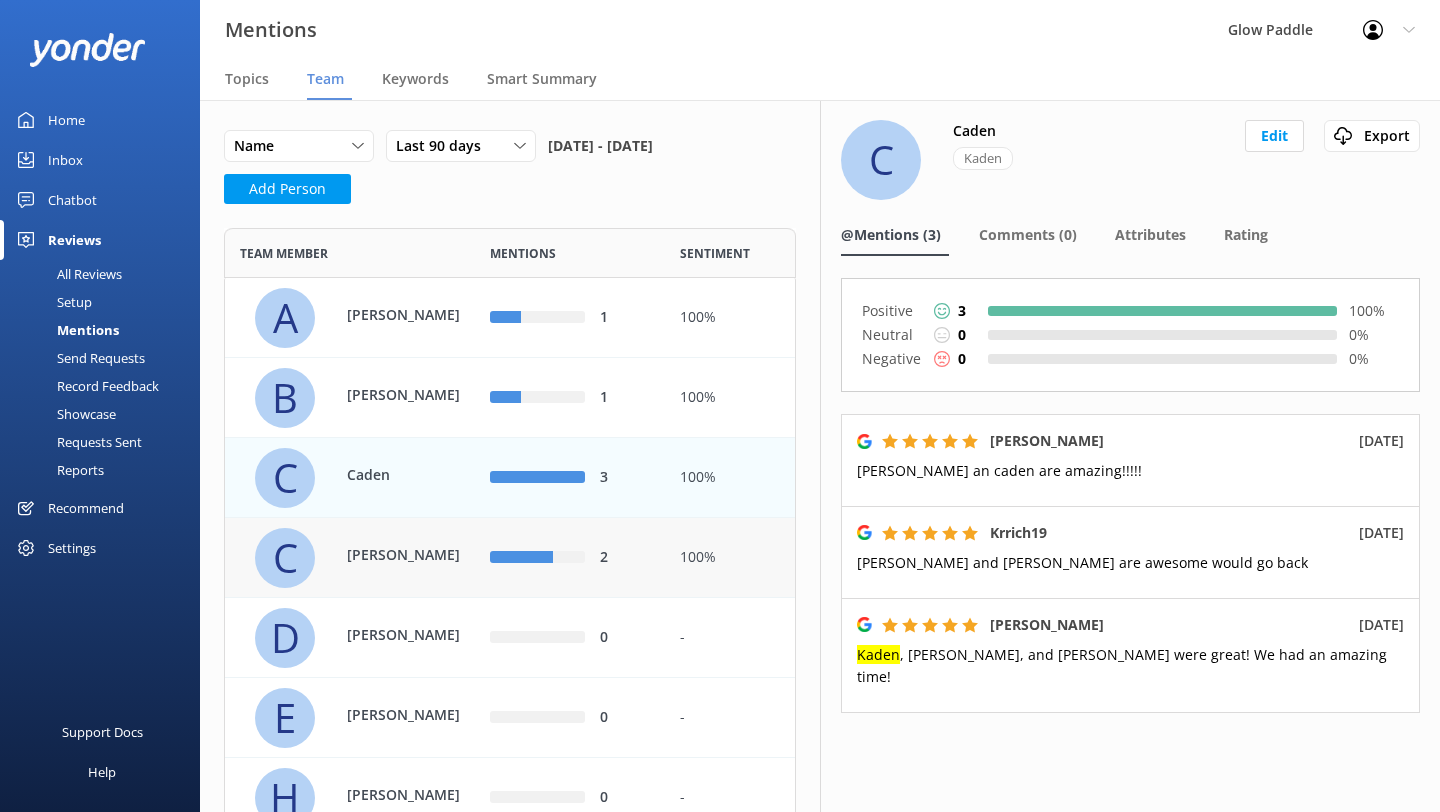 click on "2" at bounding box center (570, 558) 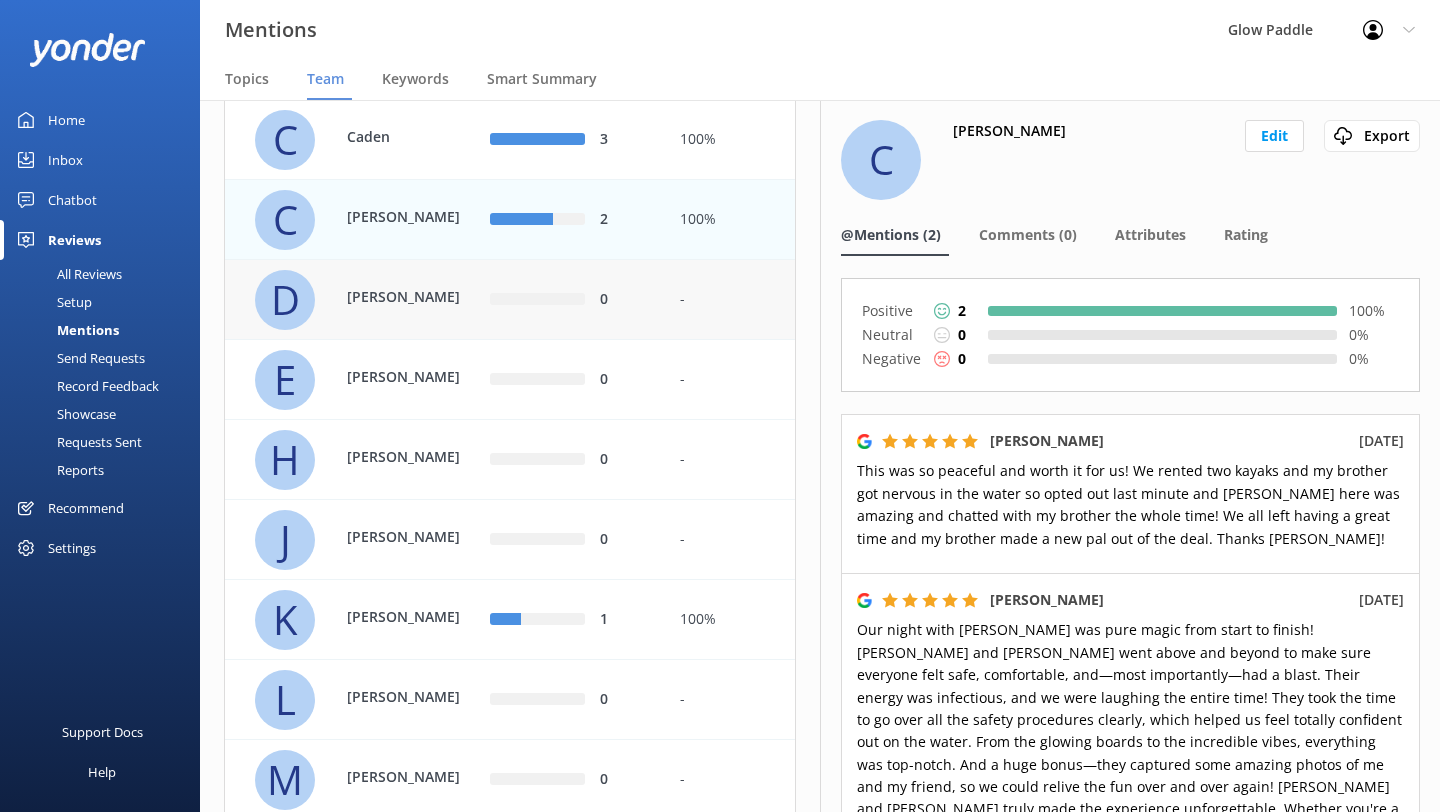 scroll, scrollTop: 346, scrollLeft: 0, axis: vertical 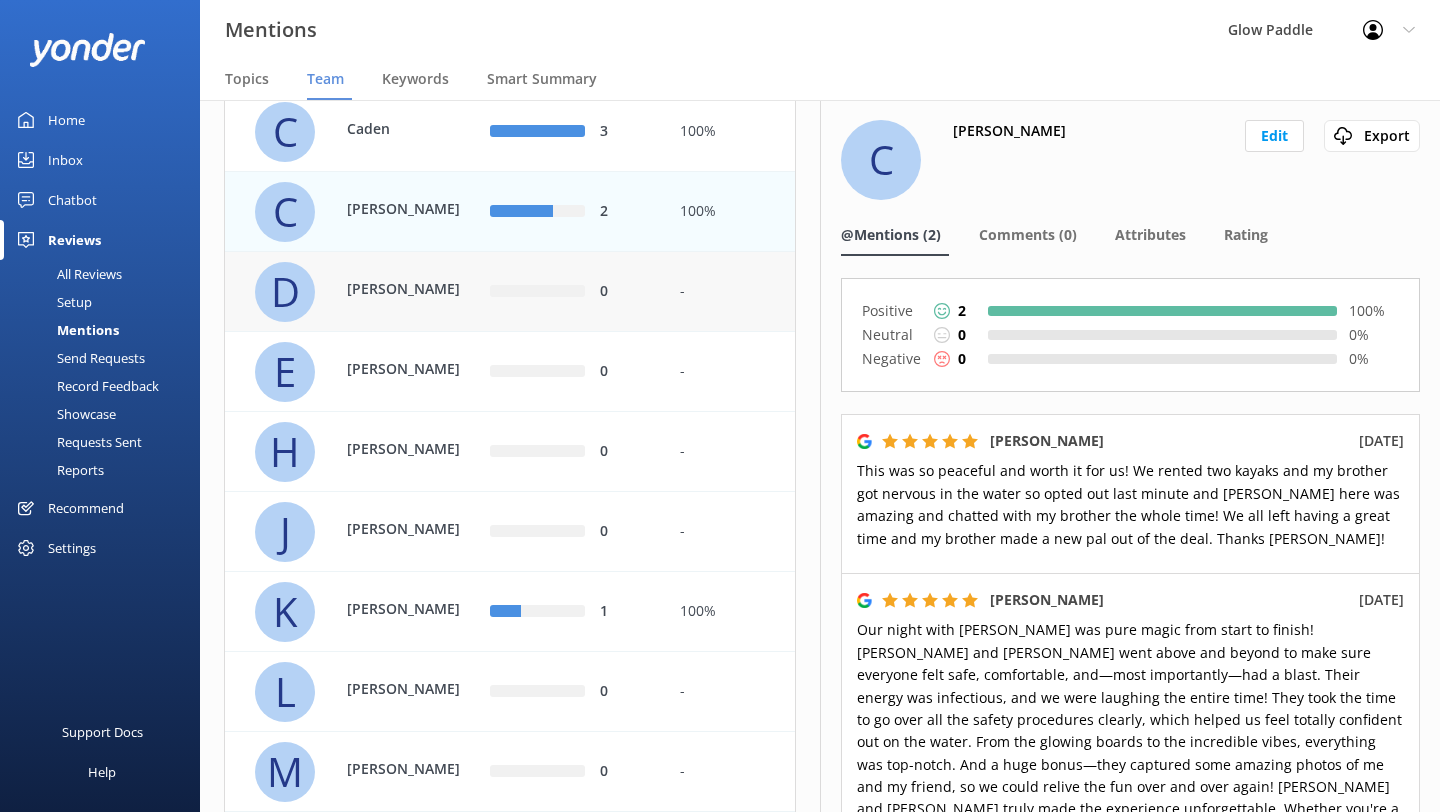 click on "1" at bounding box center [570, 612] 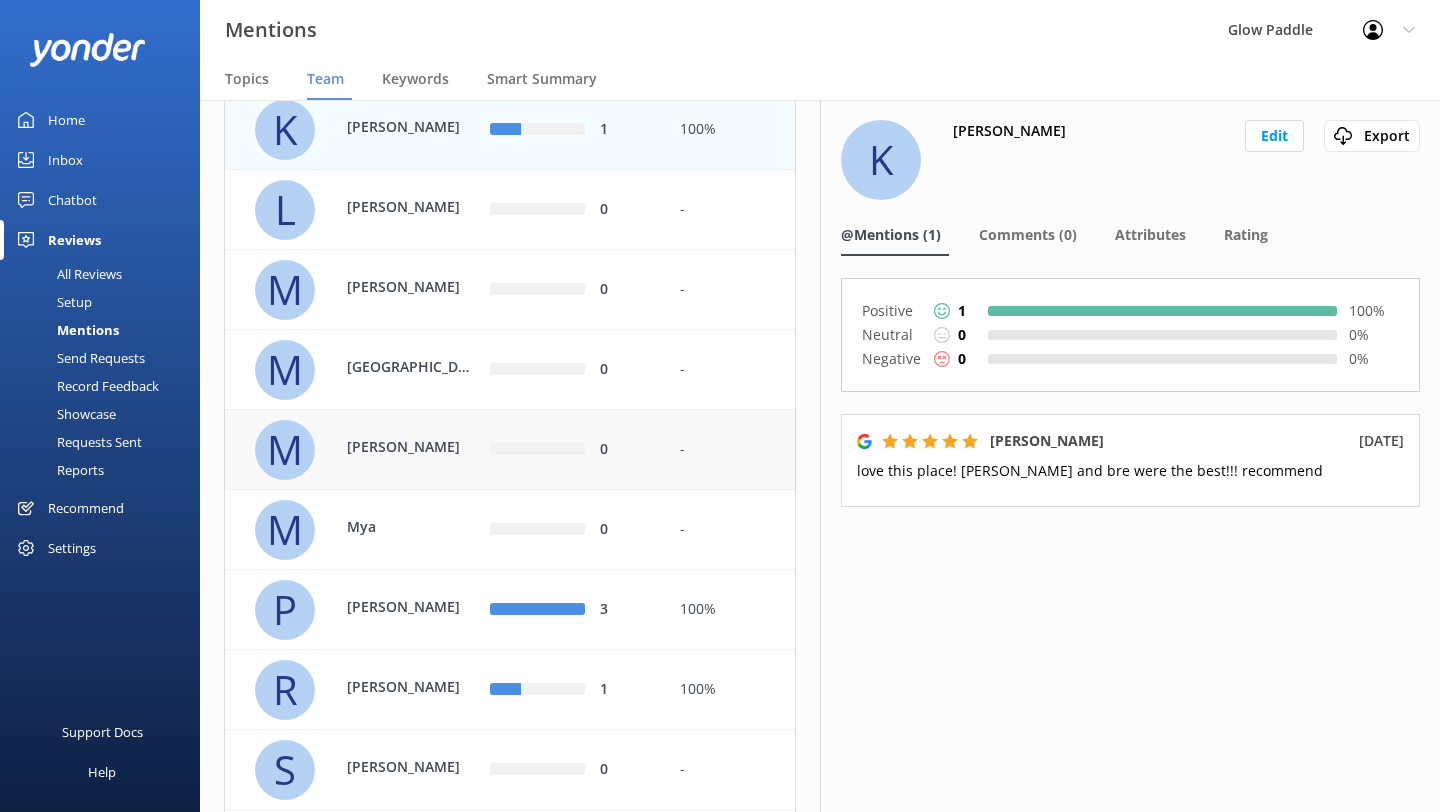 scroll, scrollTop: 831, scrollLeft: 0, axis: vertical 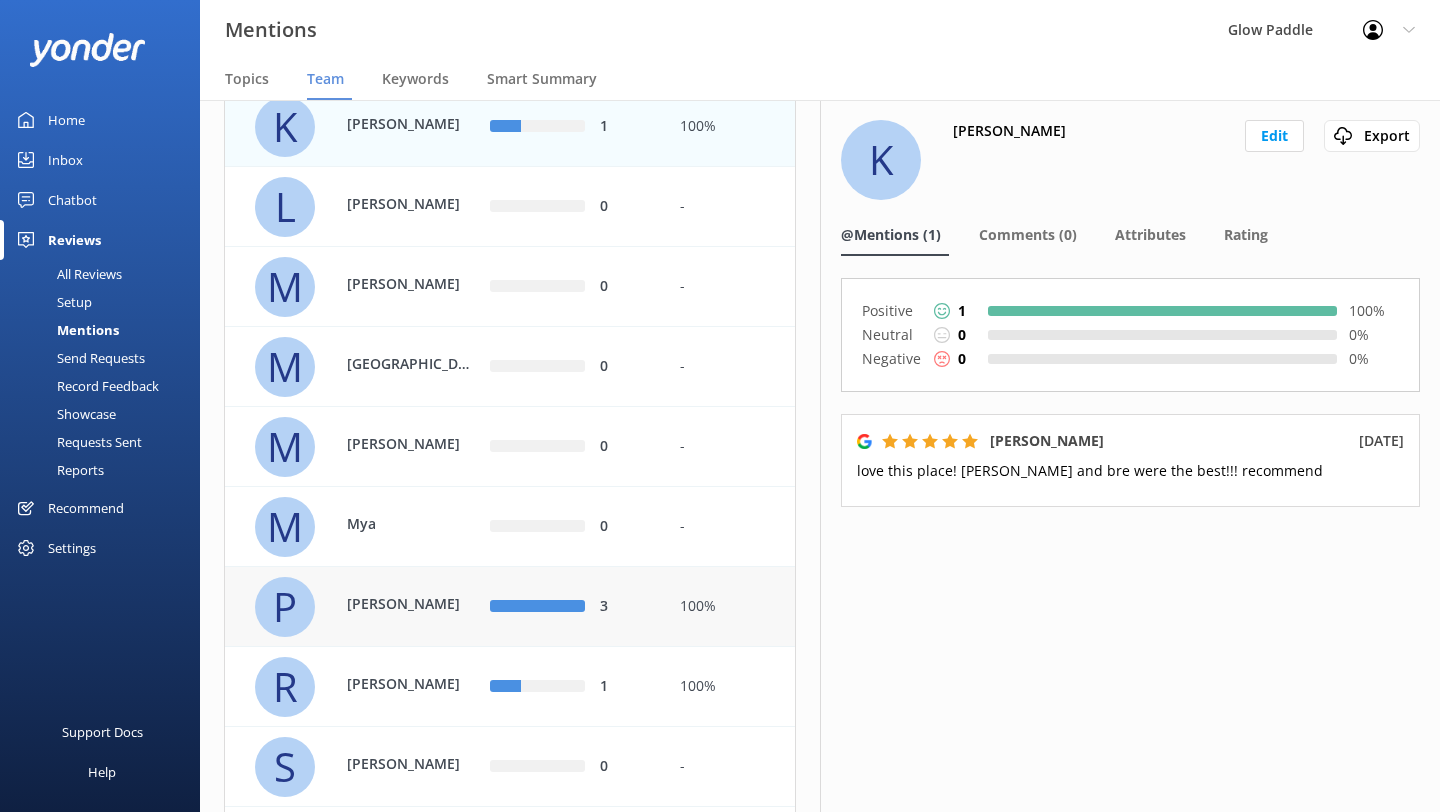 click on "3" at bounding box center (570, 607) 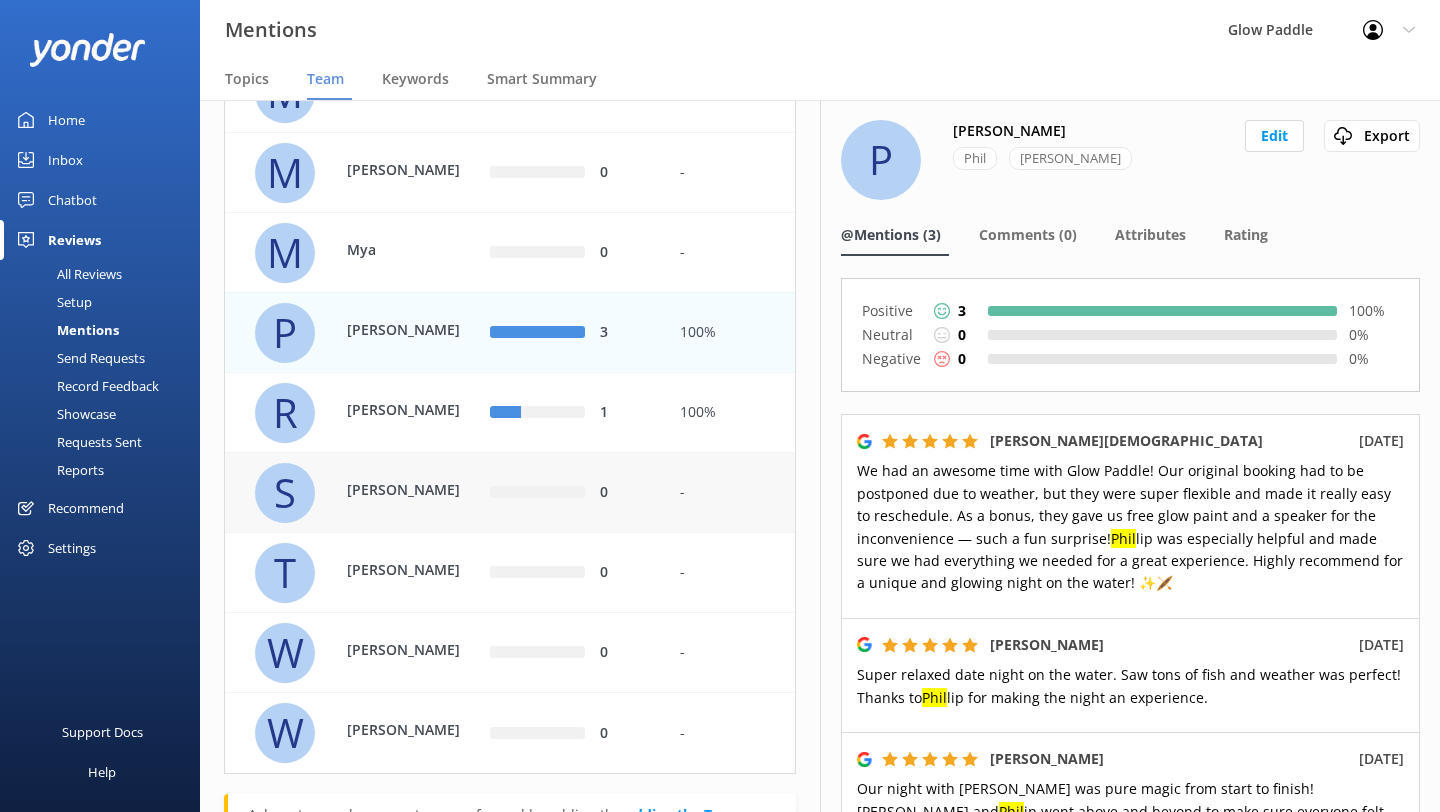 scroll, scrollTop: 1211, scrollLeft: 0, axis: vertical 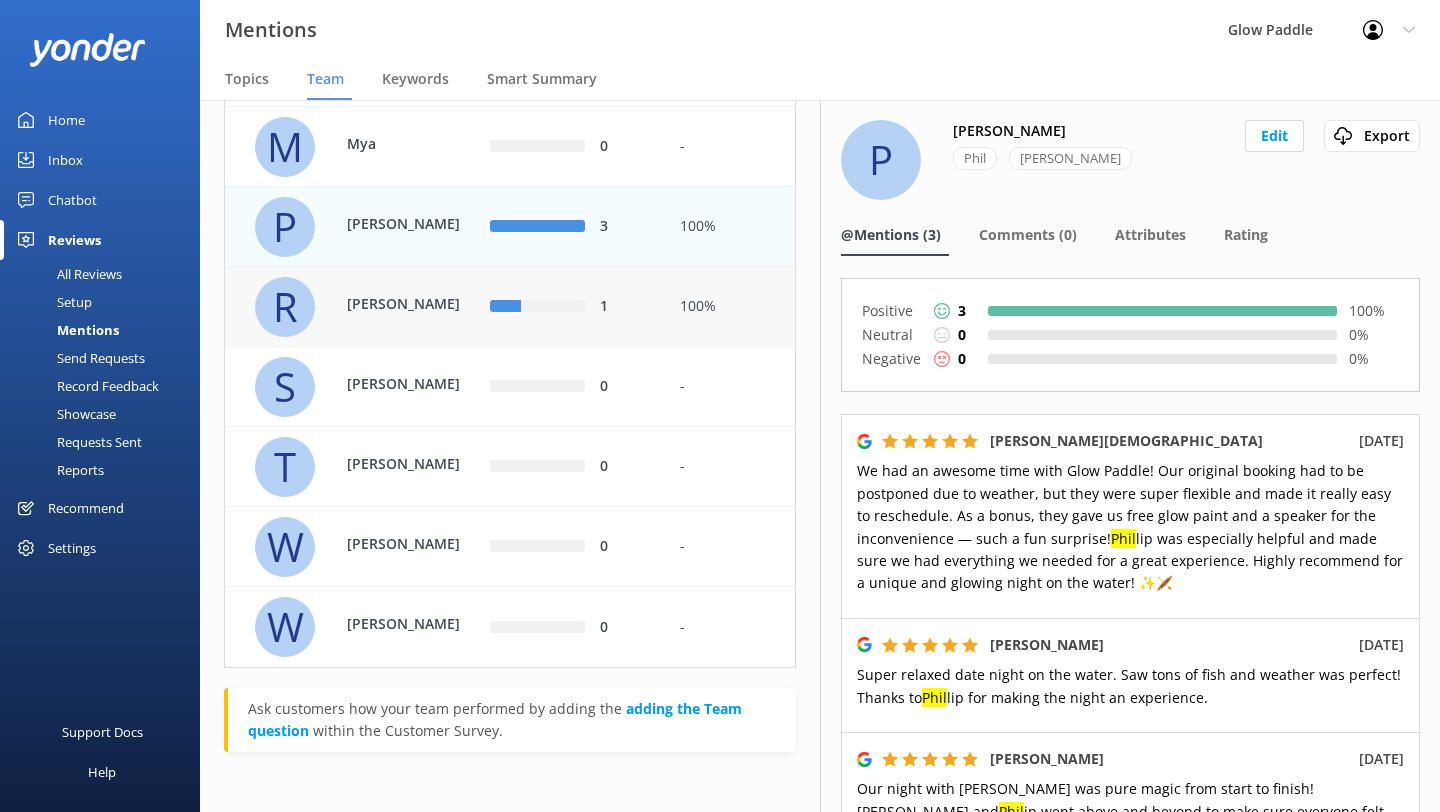 click on "1" at bounding box center (570, 307) 